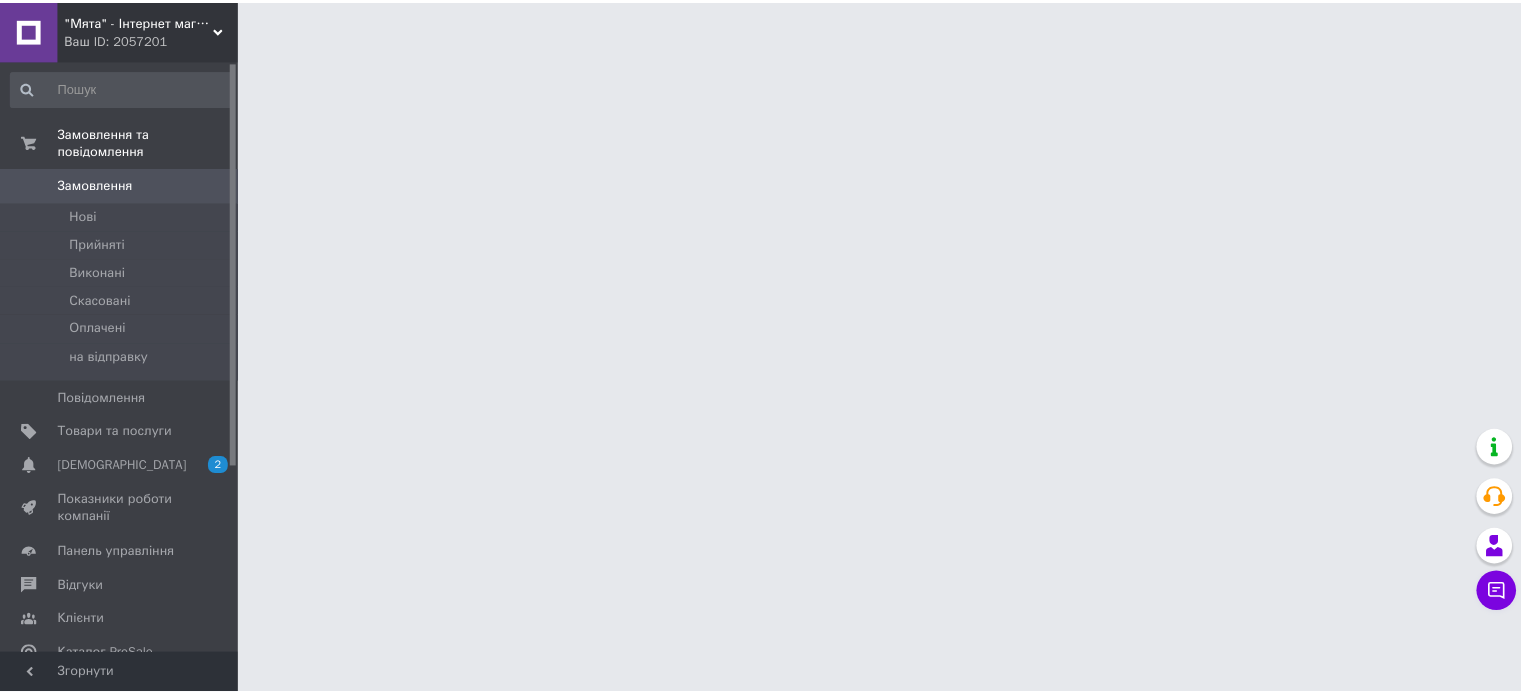 scroll, scrollTop: 0, scrollLeft: 0, axis: both 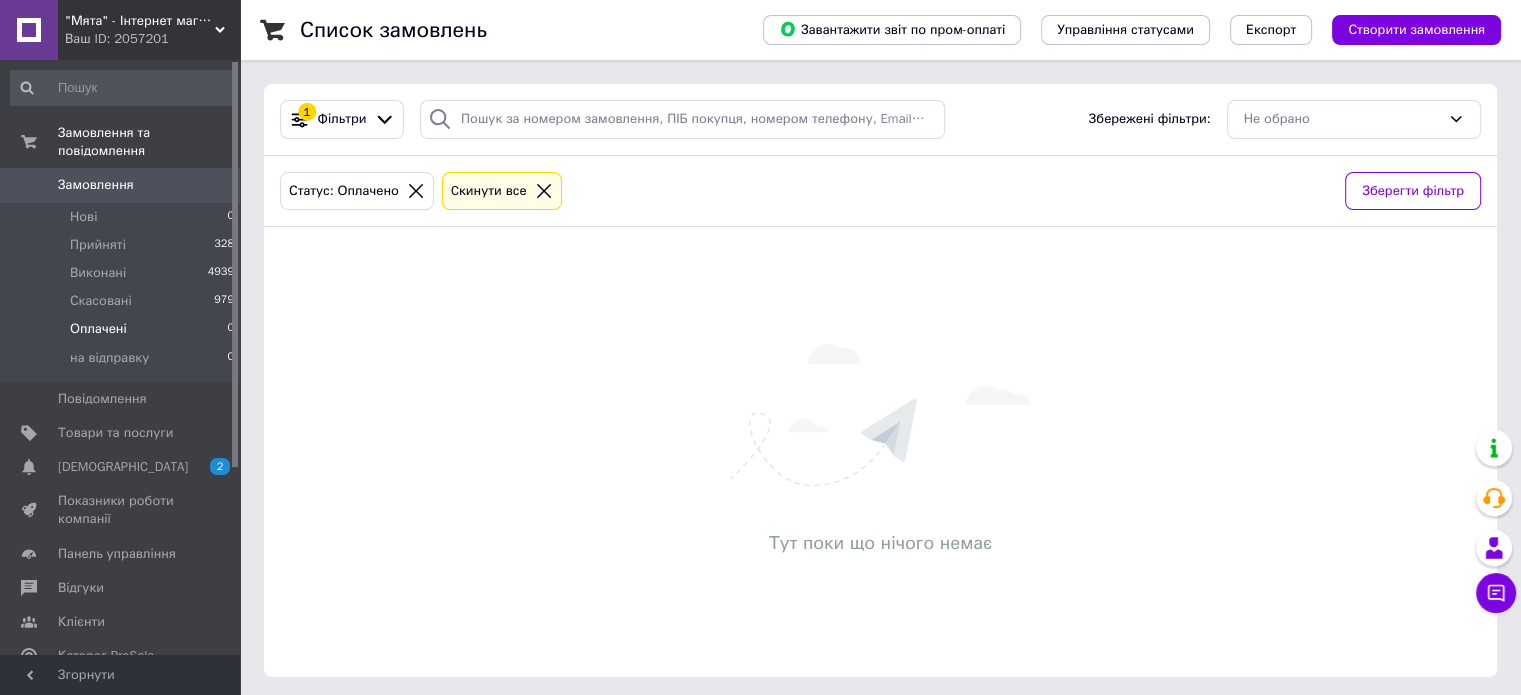 click 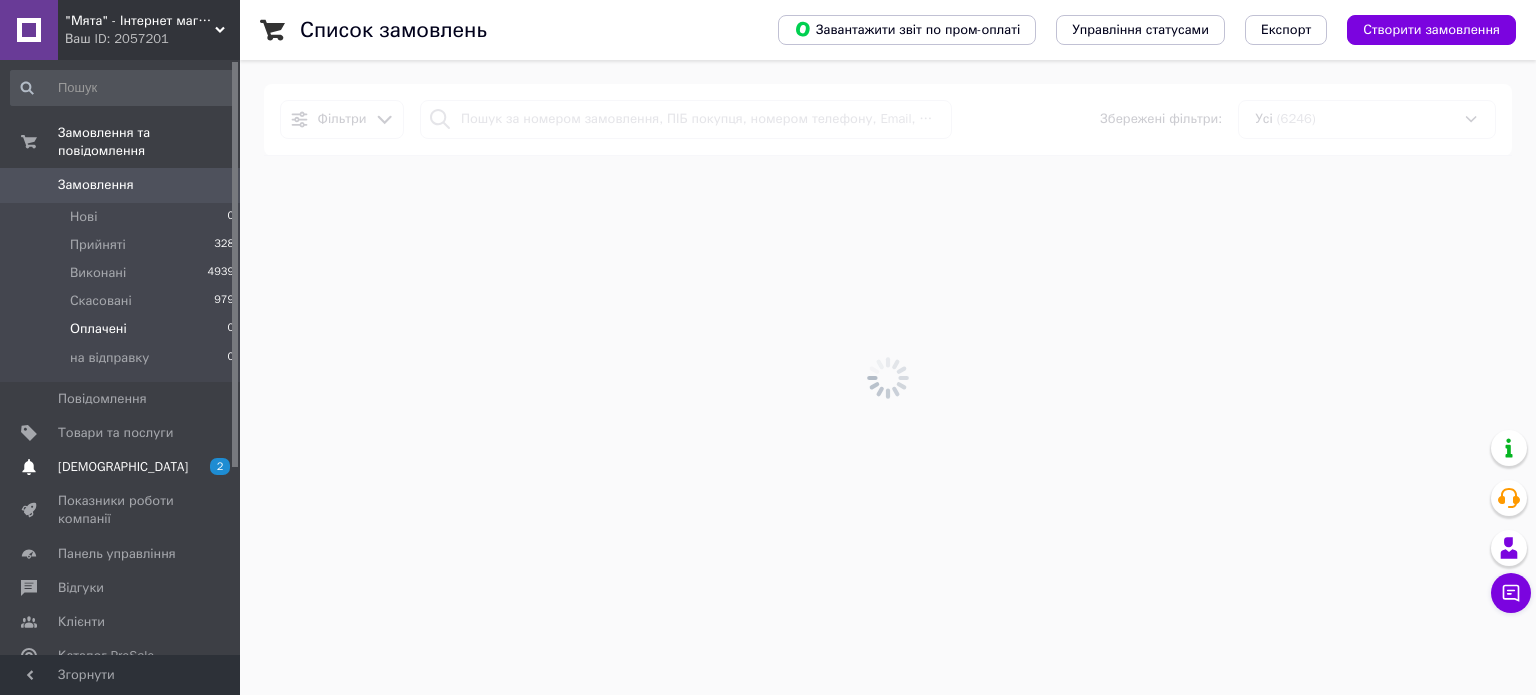 click on "[DEMOGRAPHIC_DATA]" at bounding box center (123, 467) 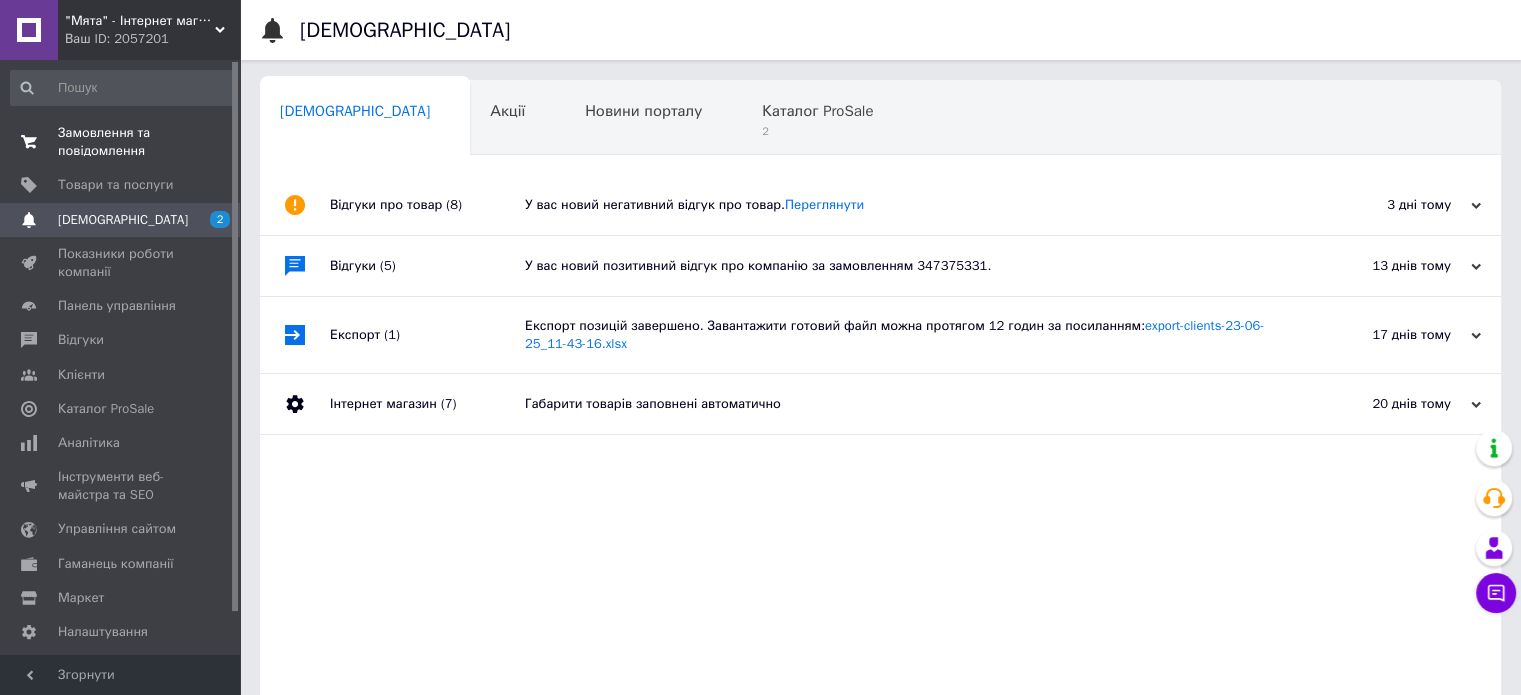 click on "Замовлення та повідомлення" at bounding box center (121, 142) 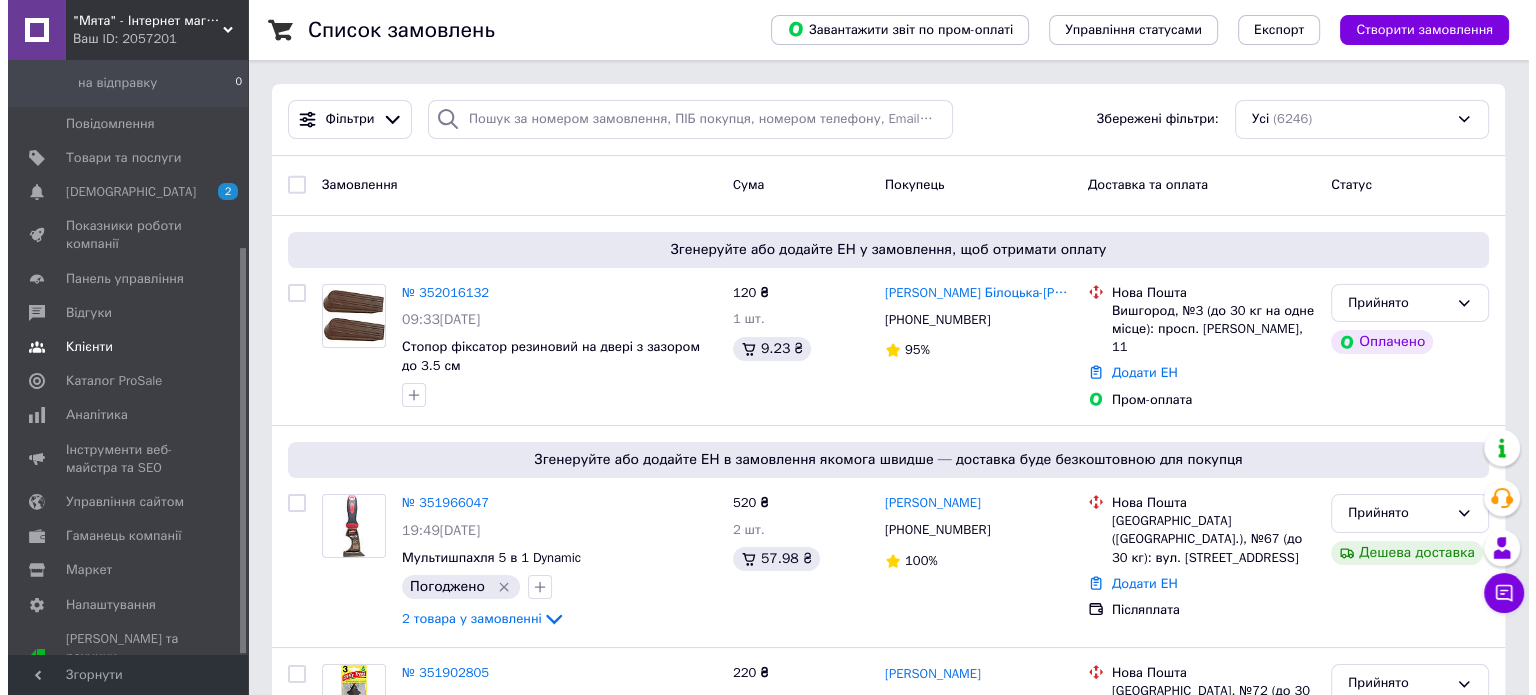 scroll, scrollTop: 75, scrollLeft: 0, axis: vertical 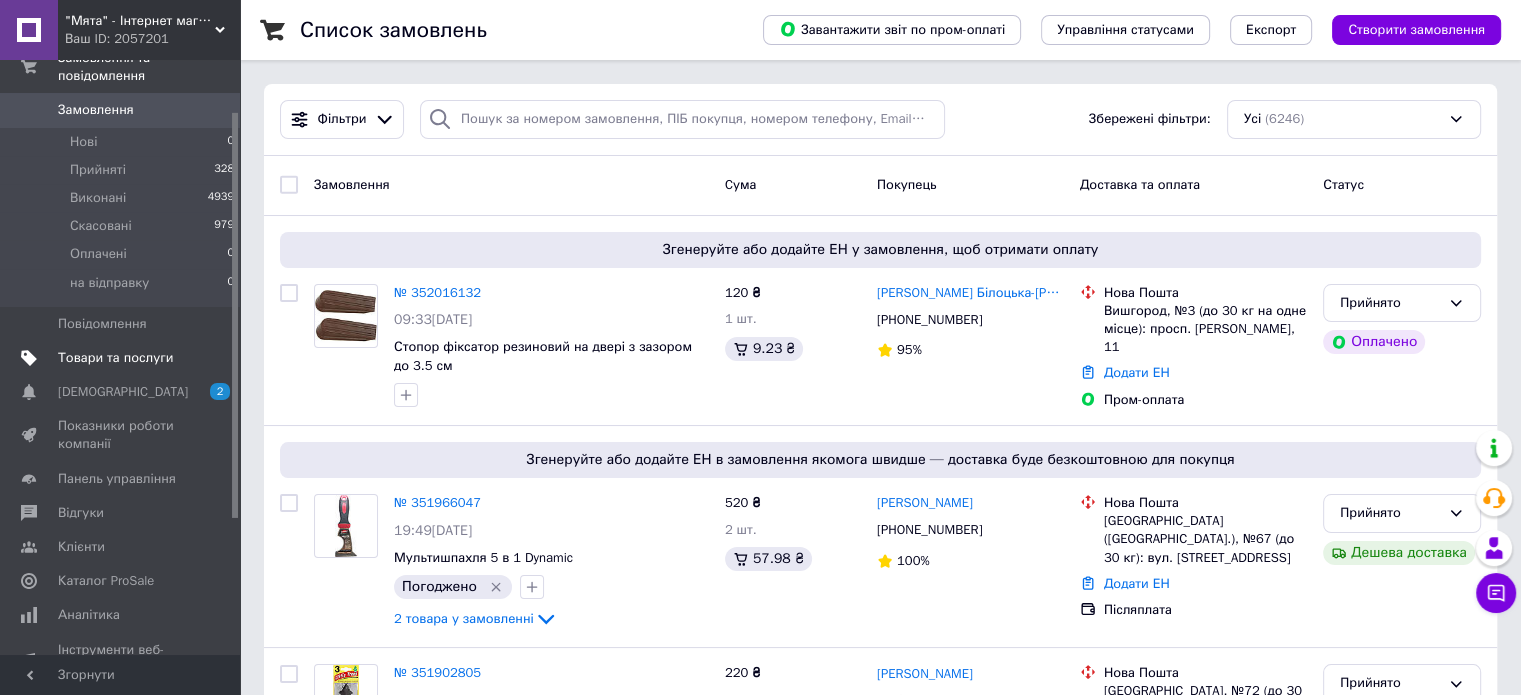 click on "Товари та послуги" at bounding box center (115, 358) 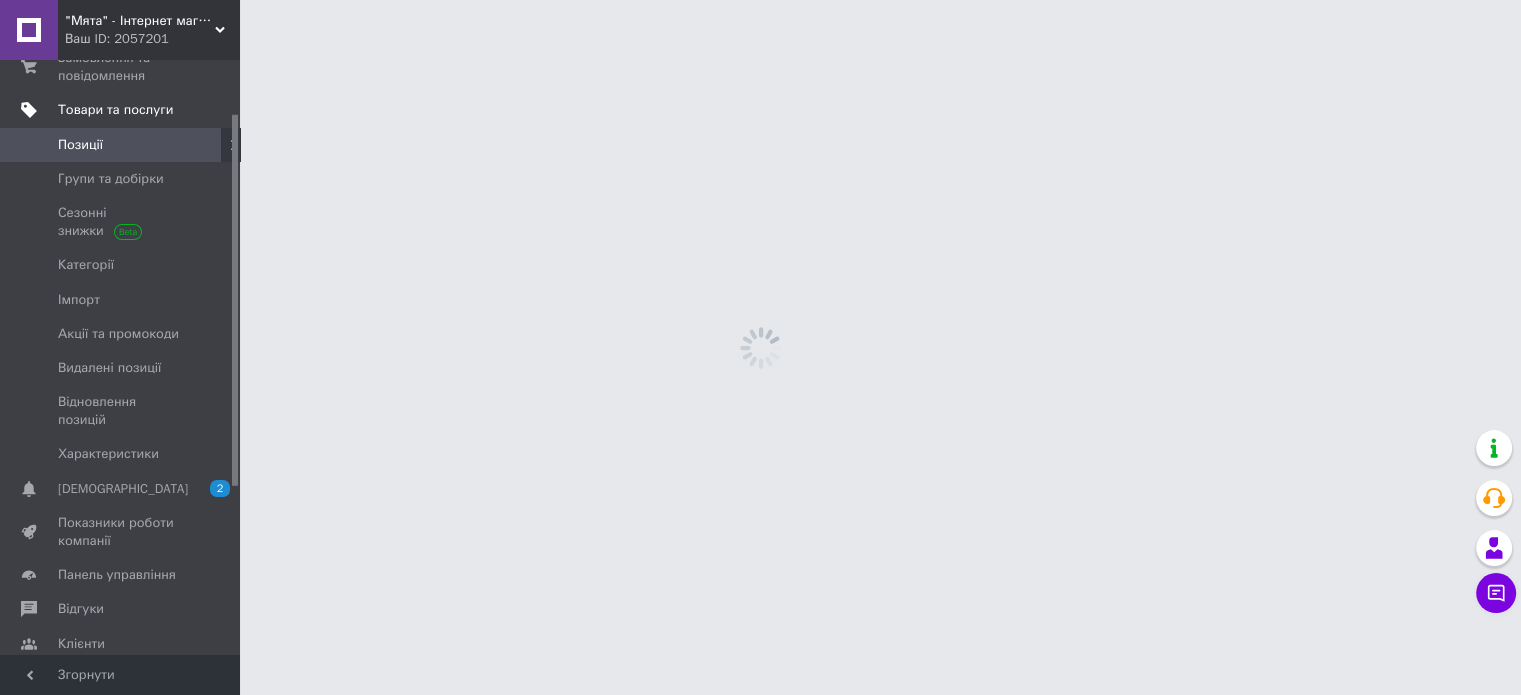 scroll, scrollTop: 84, scrollLeft: 0, axis: vertical 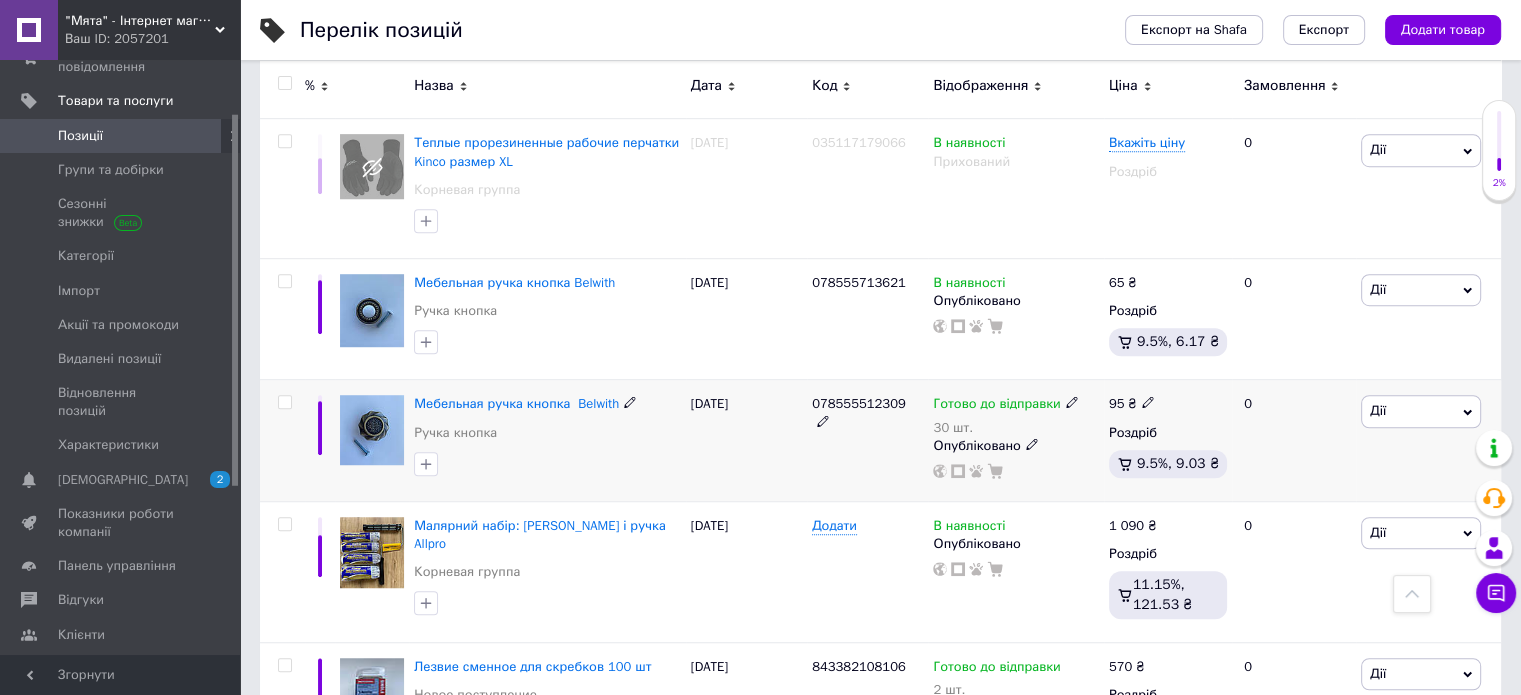 click on "Мебельная ручка кнопка  Belwith Ручка кнопка" at bounding box center (547, 423) 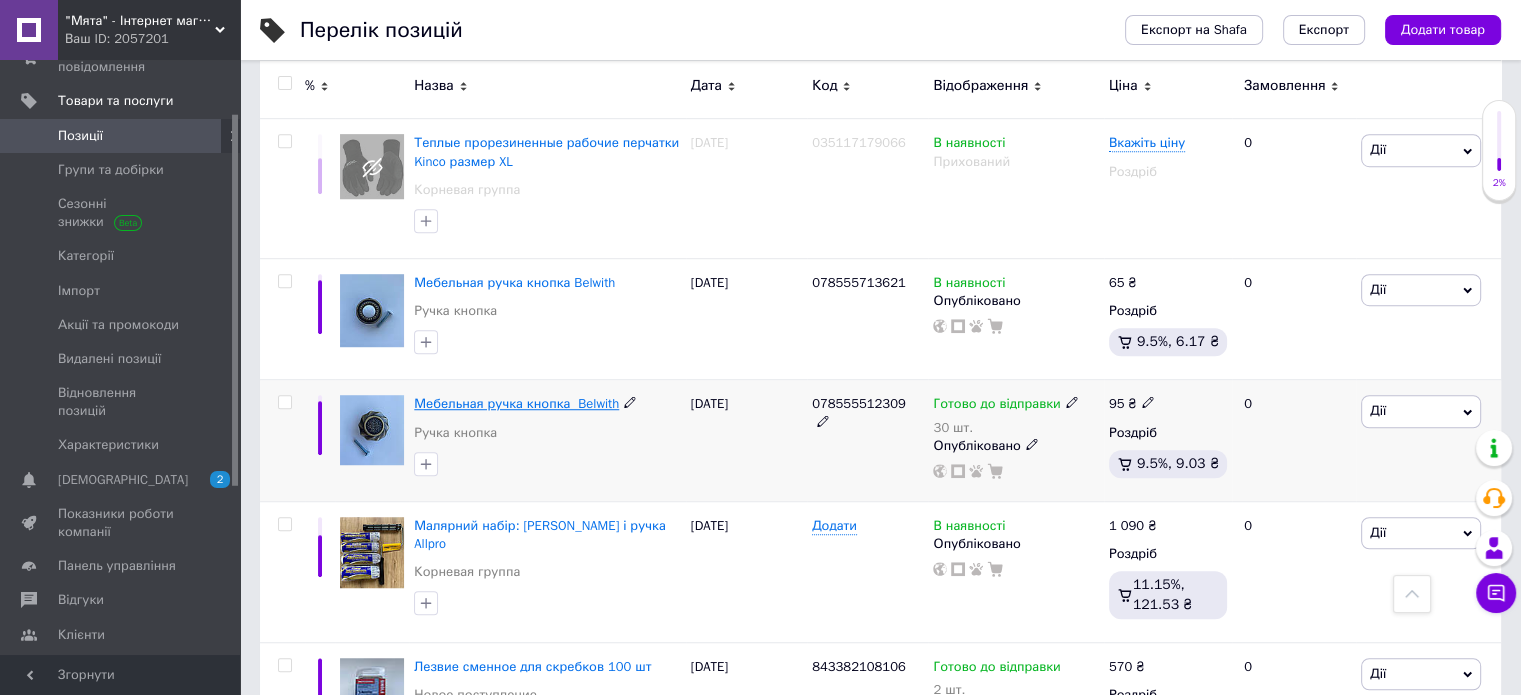click on "Мебельная ручка кнопка  Belwith" at bounding box center [516, 403] 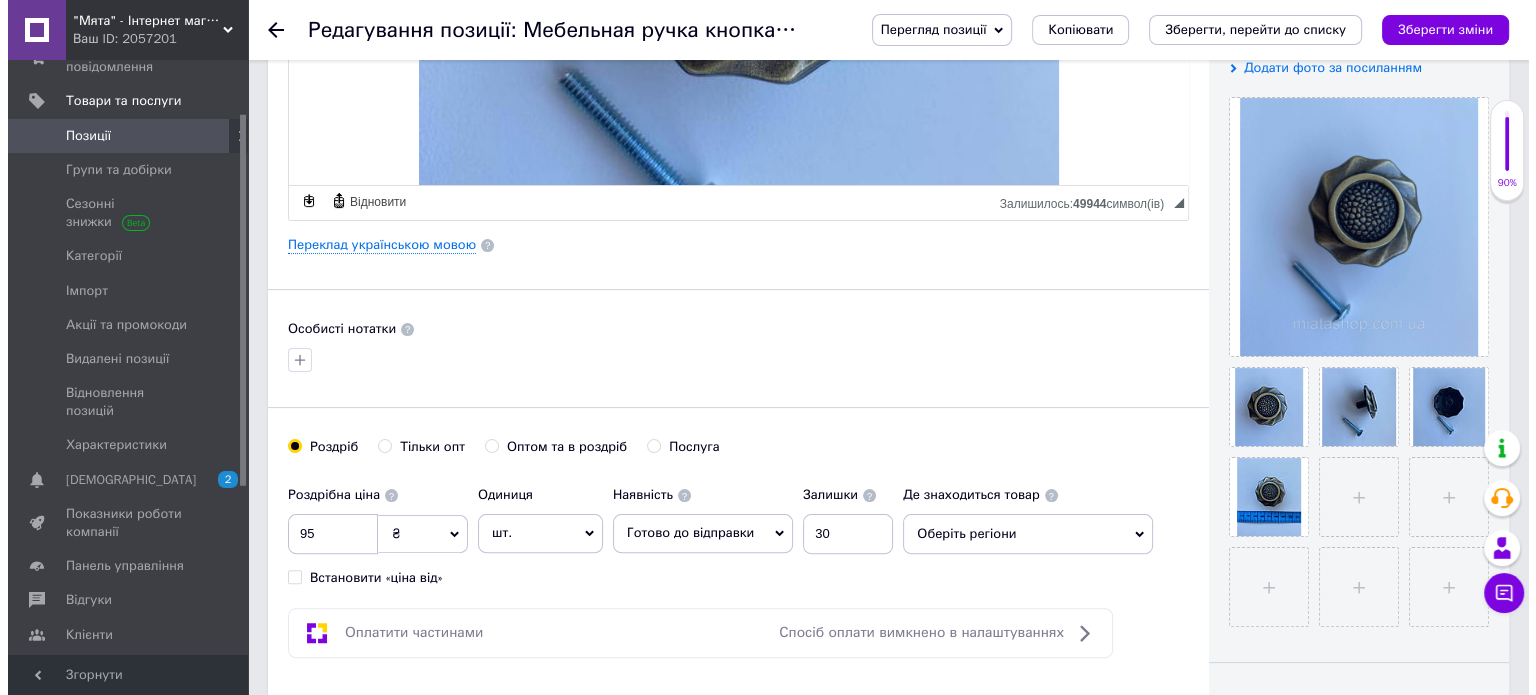 scroll, scrollTop: 0, scrollLeft: 0, axis: both 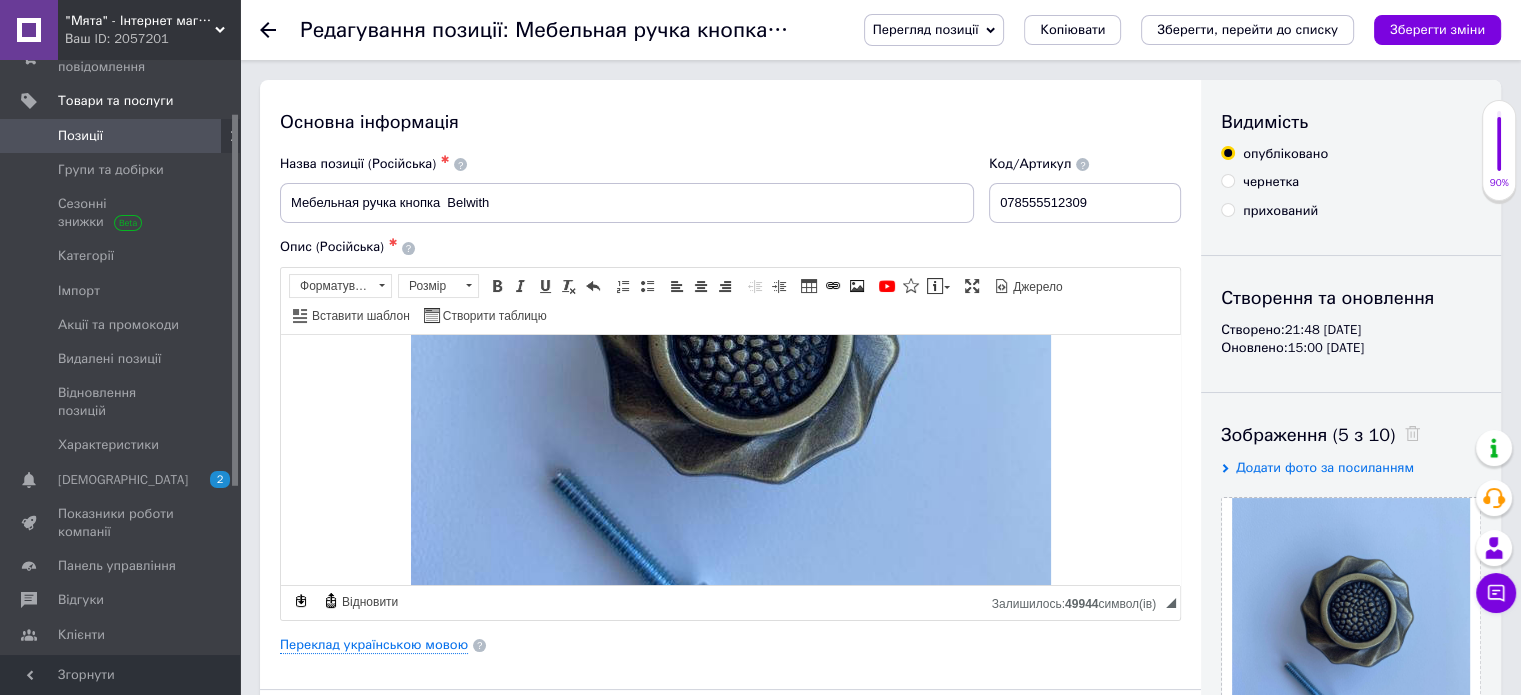 click on "[DEMOGRAPHIC_DATA] 2 0" at bounding box center (123, 480) 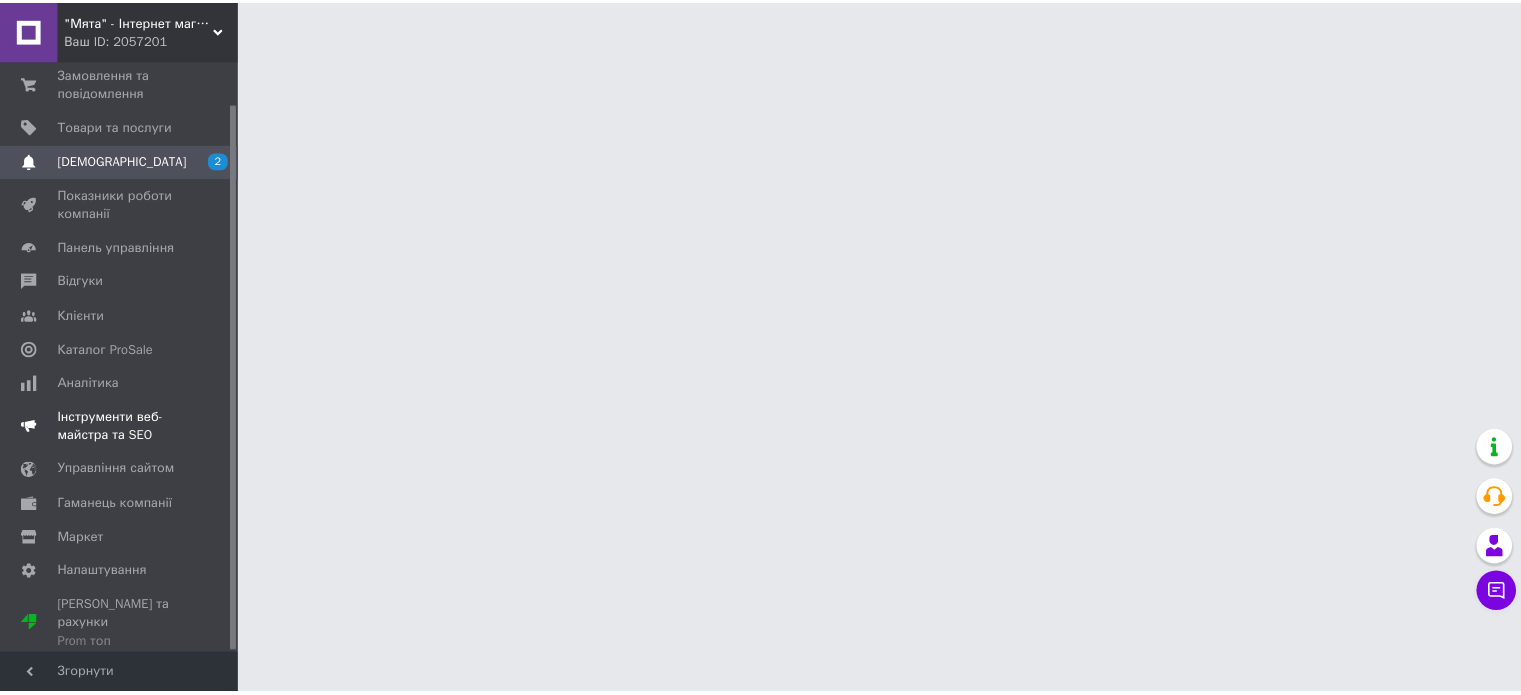 scroll, scrollTop: 45, scrollLeft: 0, axis: vertical 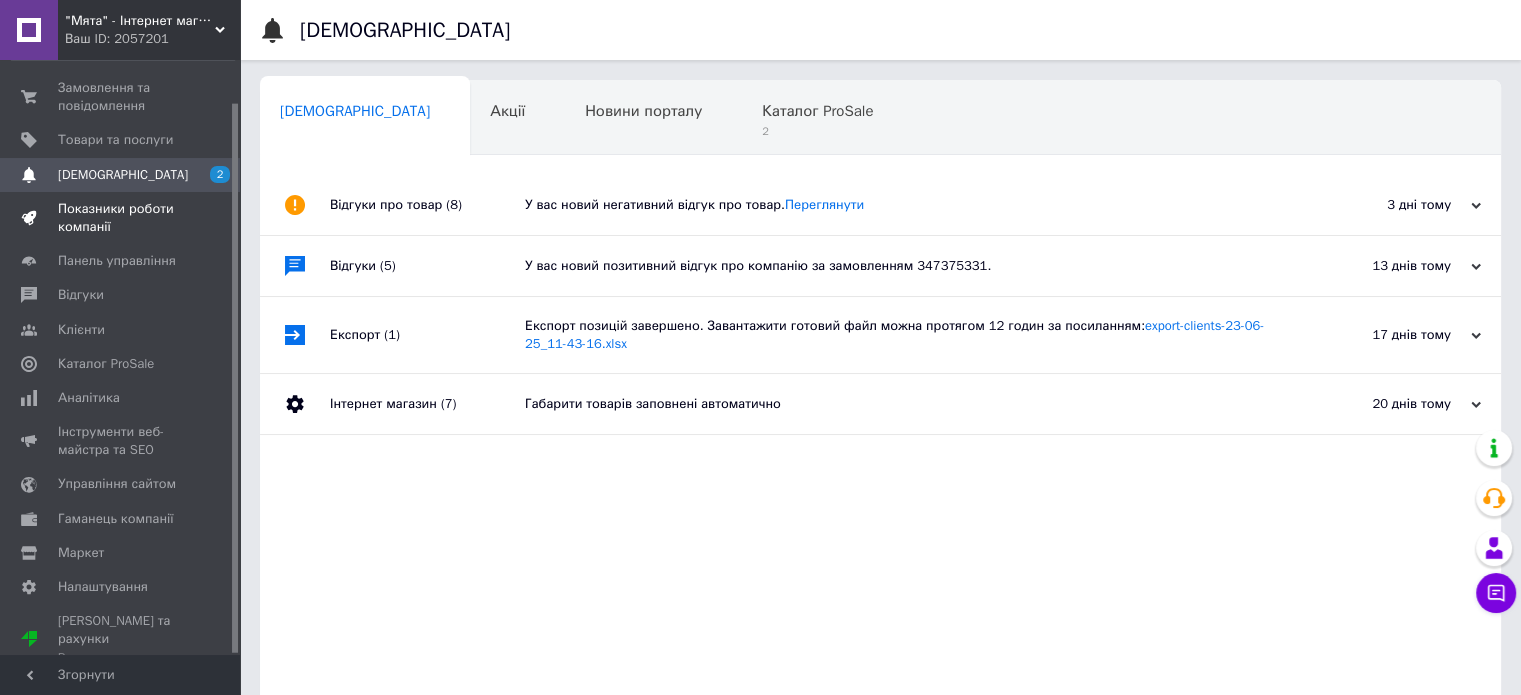 click on "Показники роботи компанії" at bounding box center (121, 218) 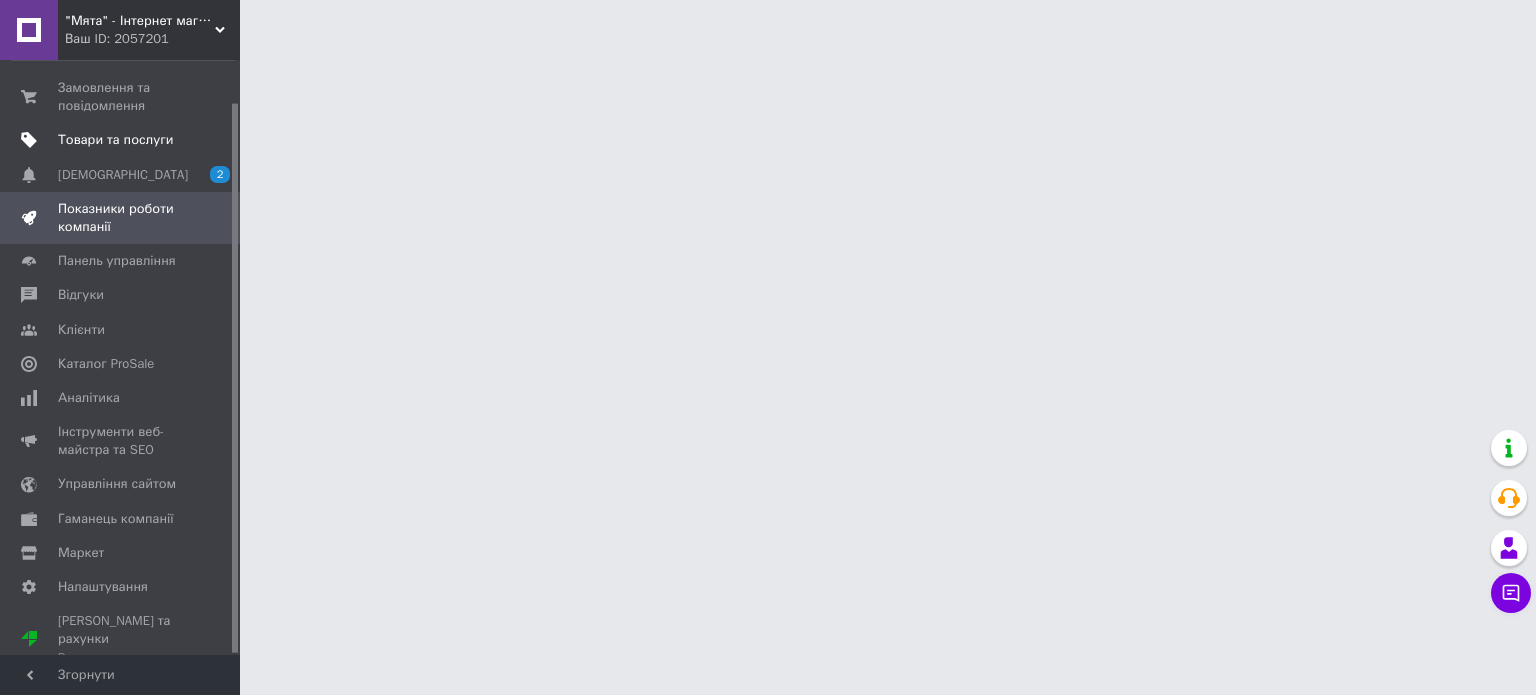 click on "Товари та послуги" at bounding box center [115, 140] 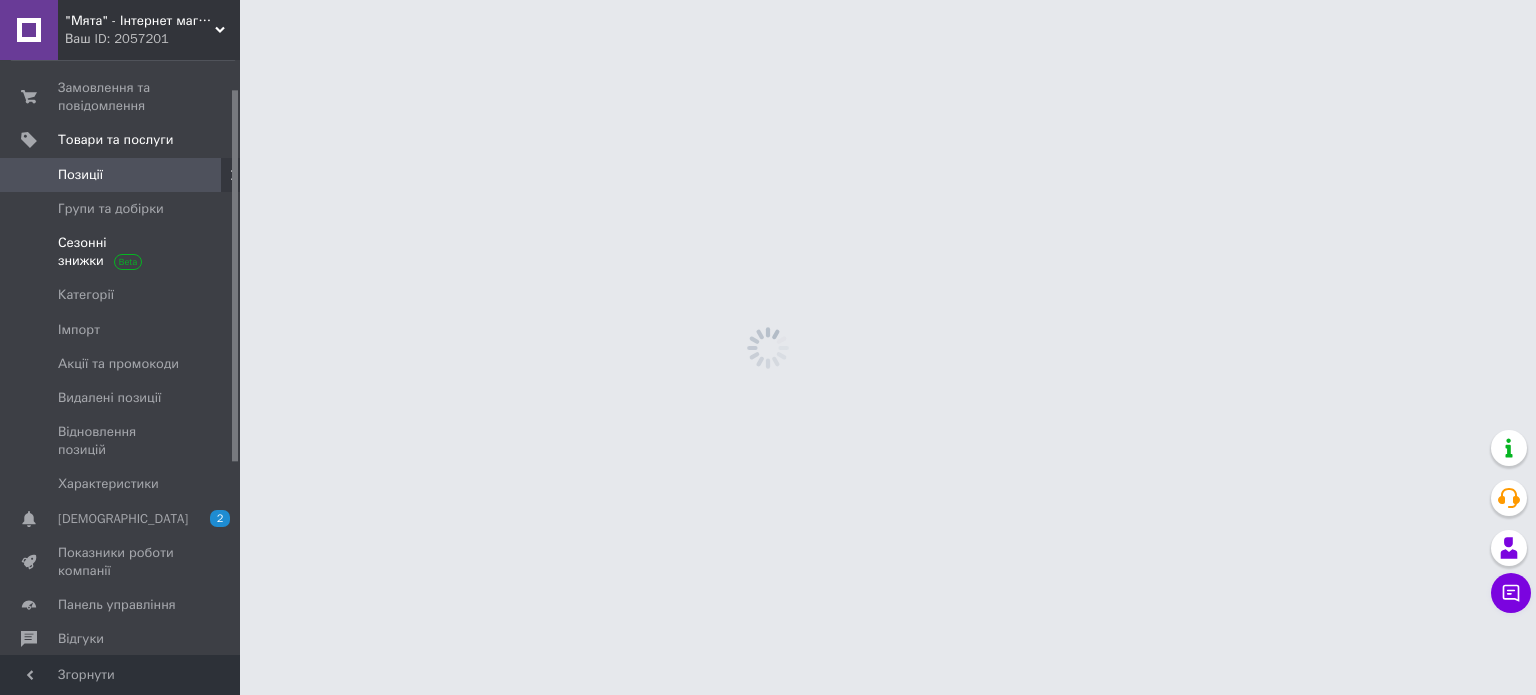 click on "Сезонні знижки" at bounding box center (121, 252) 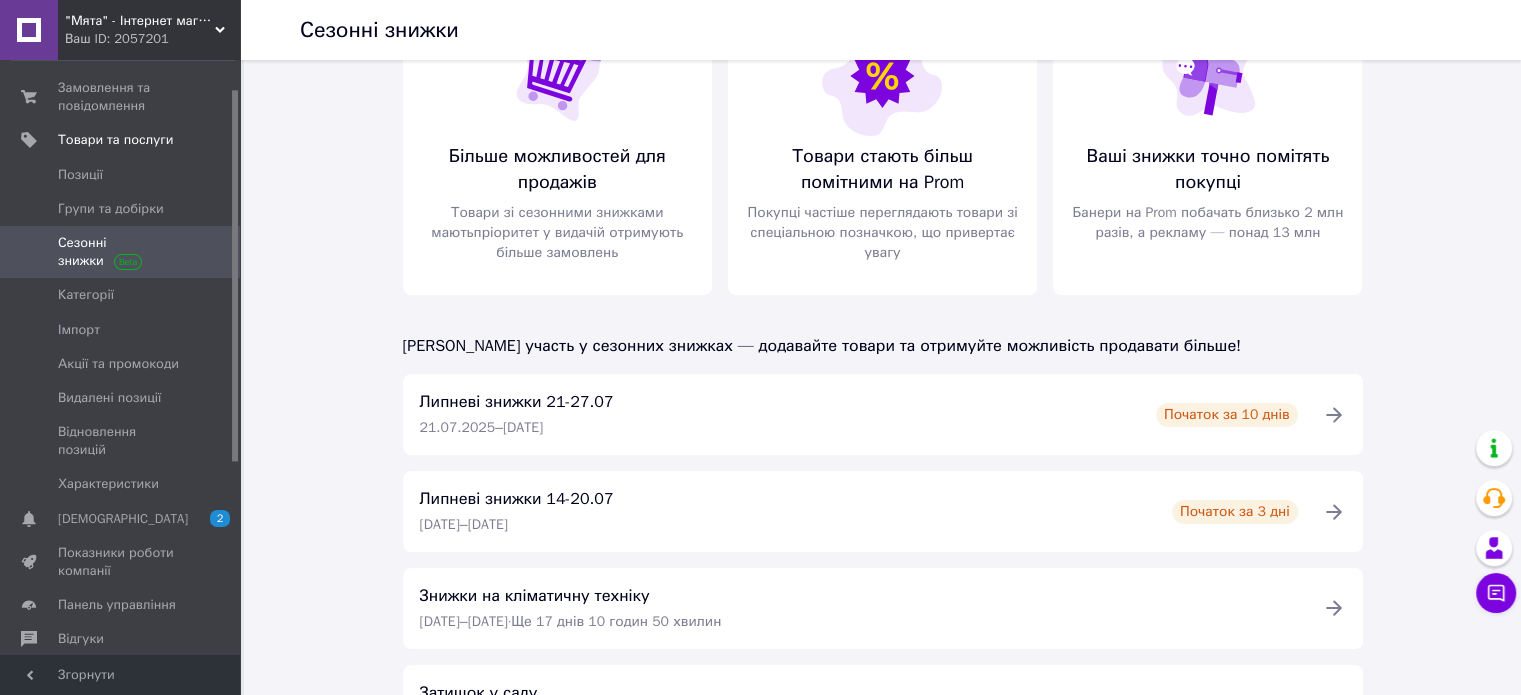 scroll, scrollTop: 200, scrollLeft: 0, axis: vertical 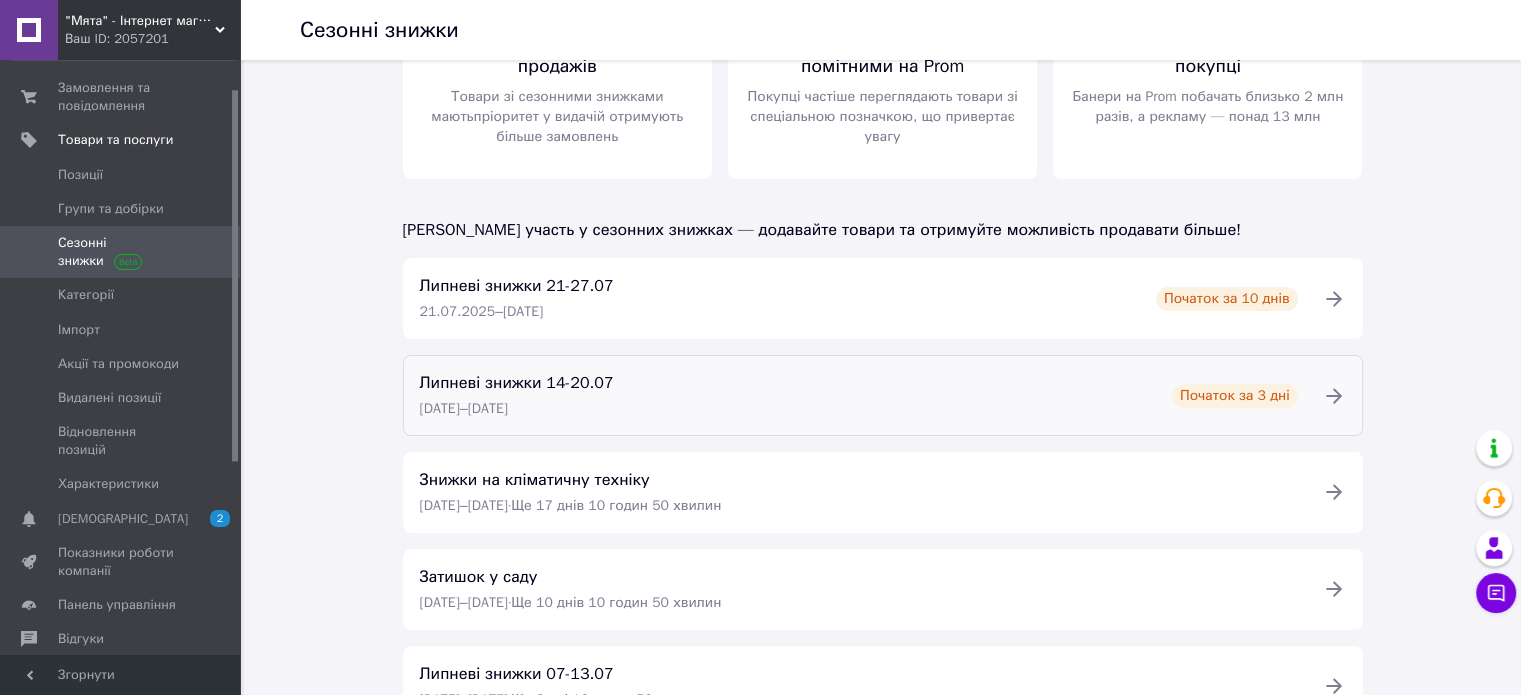 click on "Липневі знижки 14-20.07 [DATE] – [DATE] Початок за   3 дні" at bounding box center [859, 395] 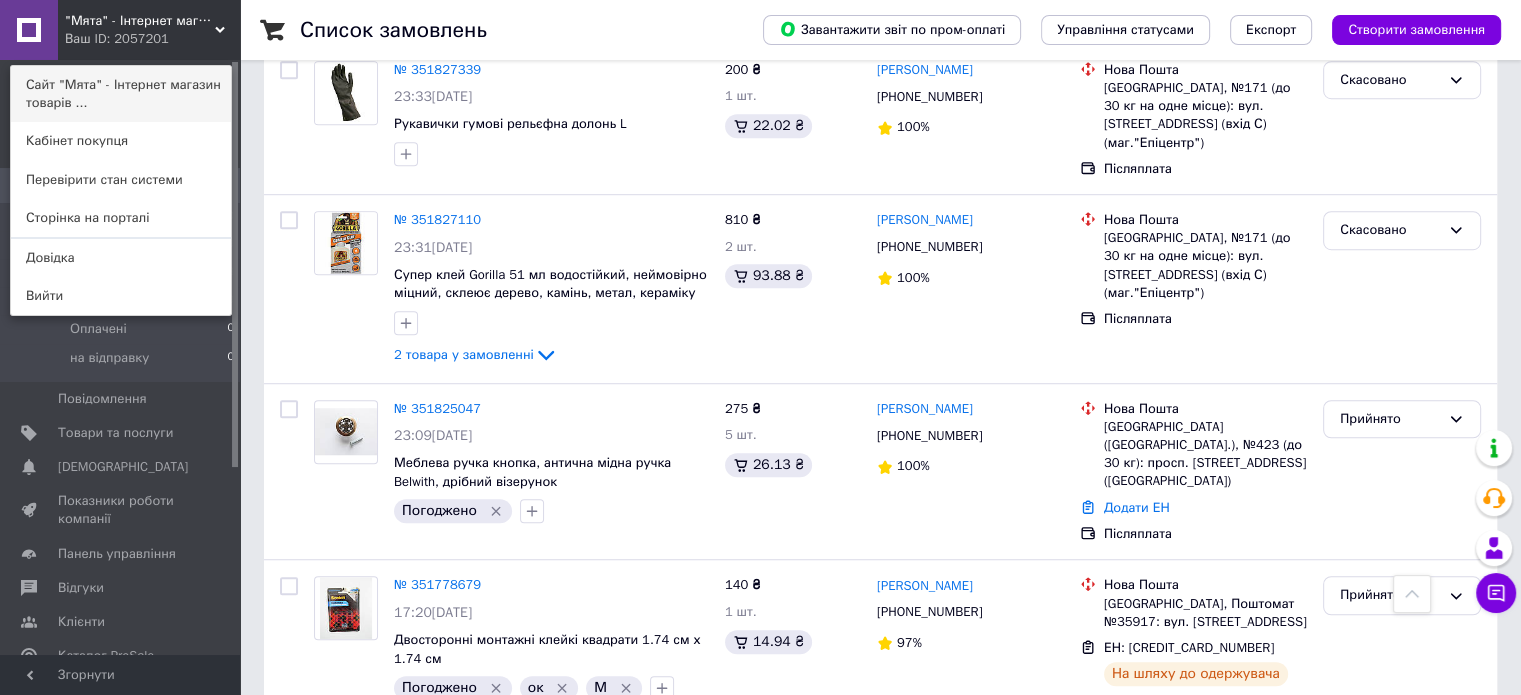 scroll, scrollTop: 1300, scrollLeft: 0, axis: vertical 